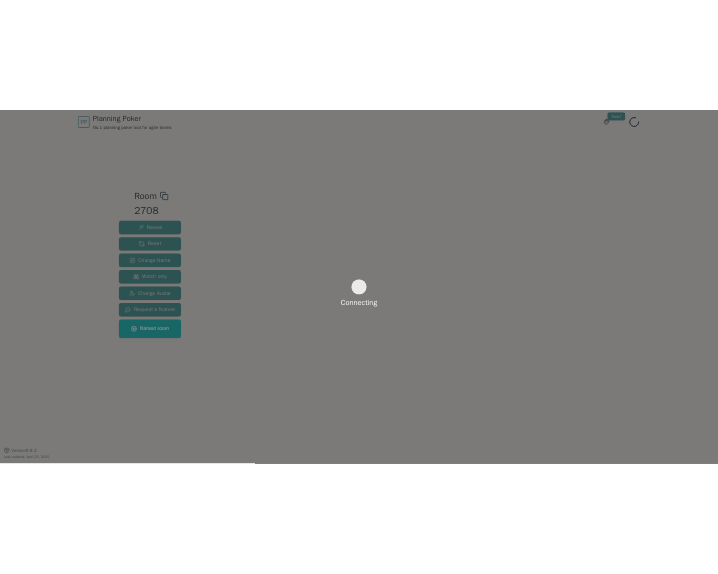 scroll, scrollTop: 0, scrollLeft: 0, axis: both 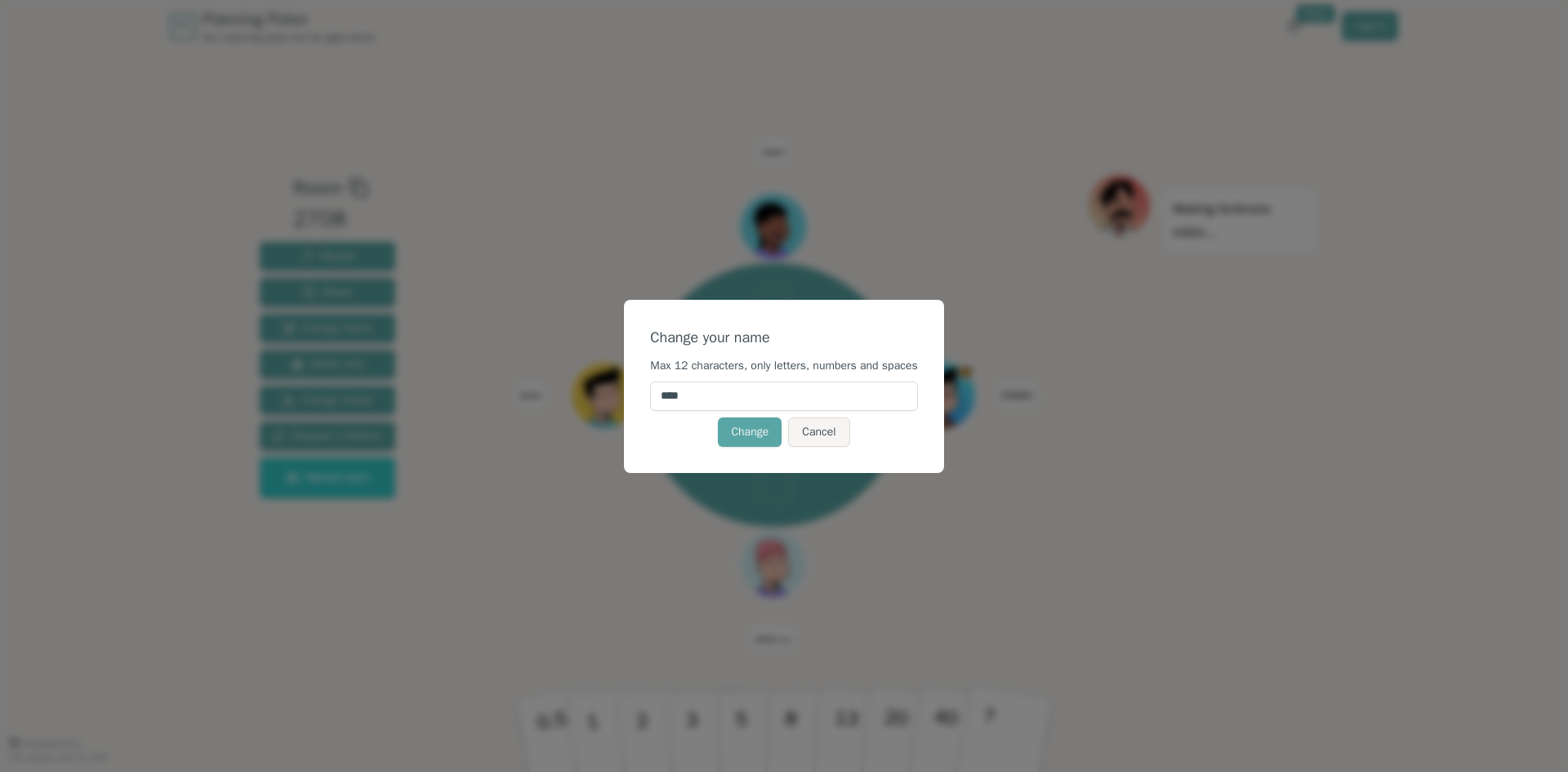drag, startPoint x: 705, startPoint y: 399, endPoint x: 627, endPoint y: 396, distance: 78.057671 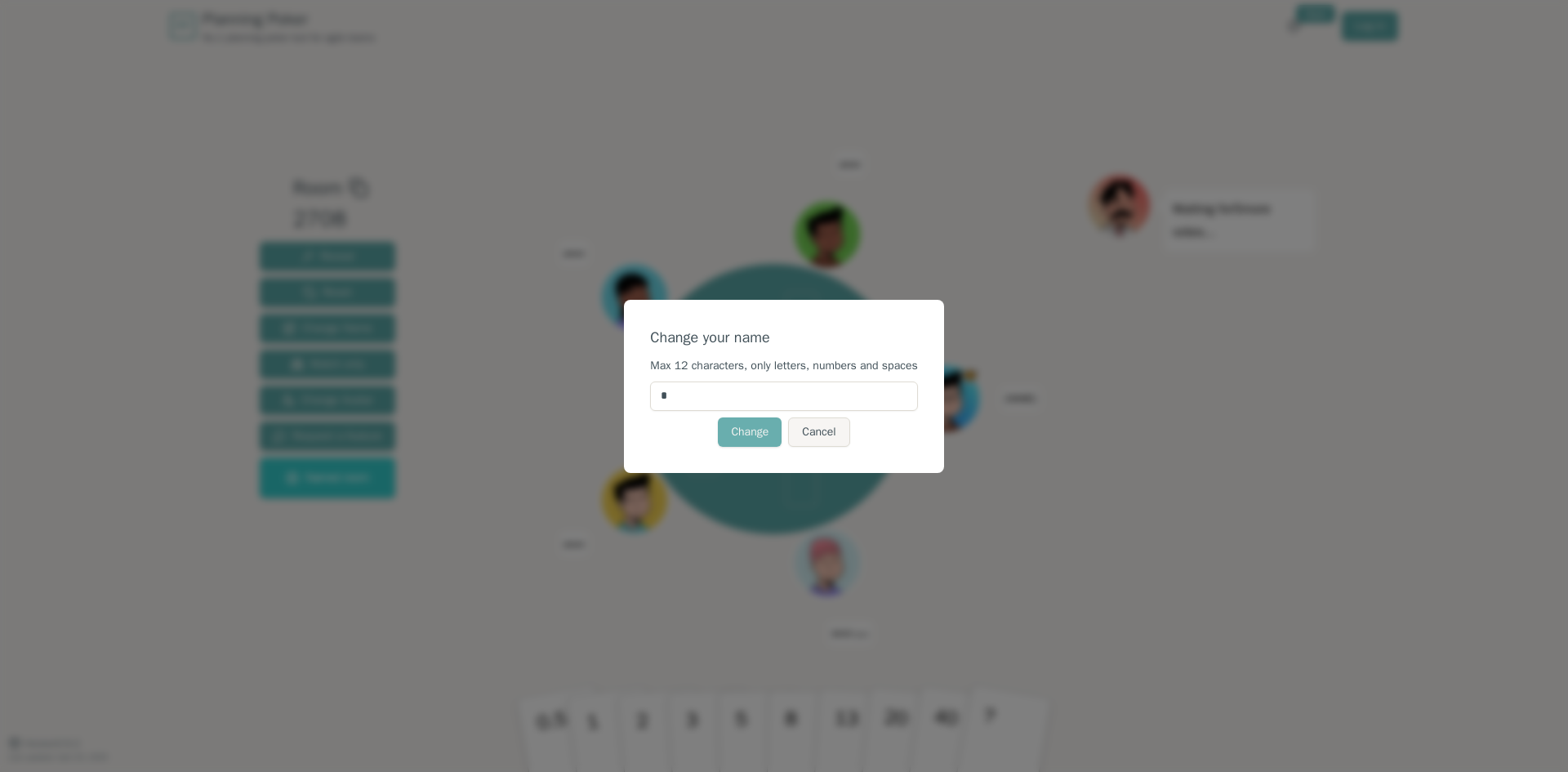 type on "*" 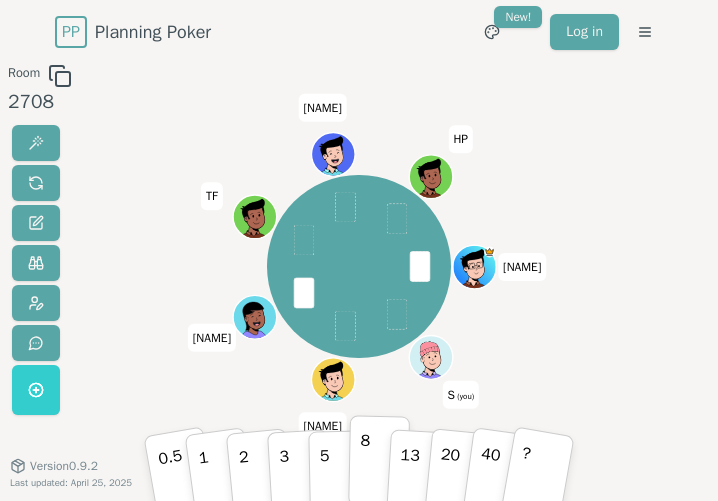 click on "8" at bounding box center [379, 460] 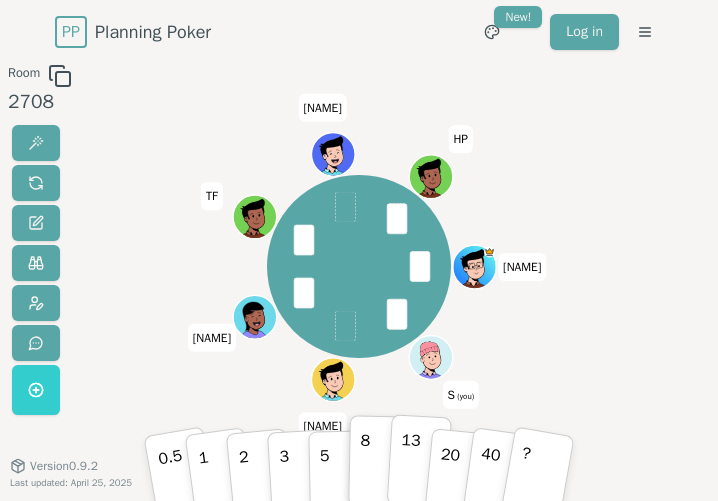 click on "13" at bounding box center (409, 460) 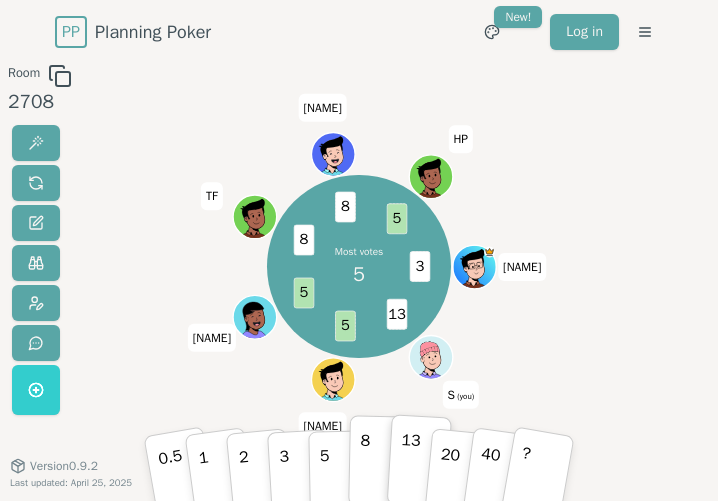 click on "8" at bounding box center (379, 460) 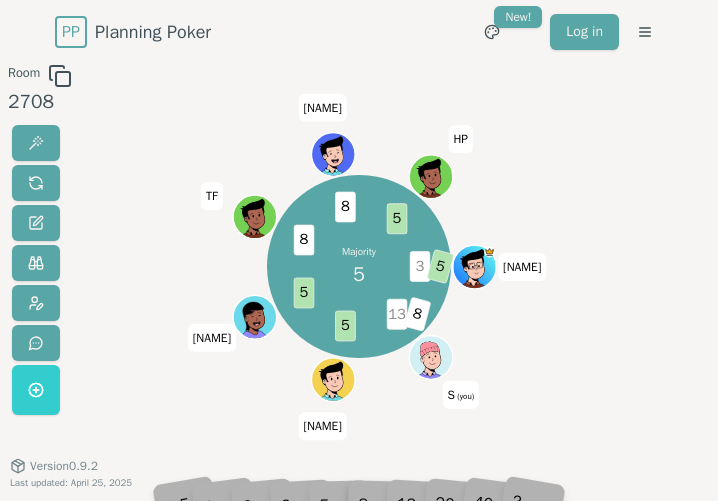 click on "8" at bounding box center (418, 314) 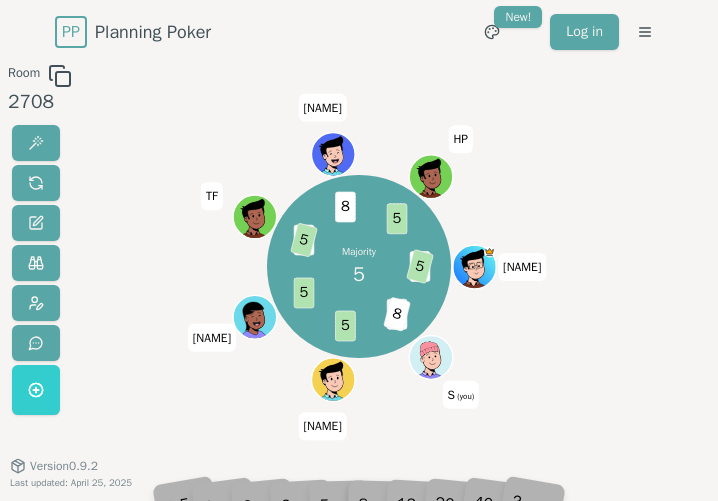 click on "3" at bounding box center (299, 466) 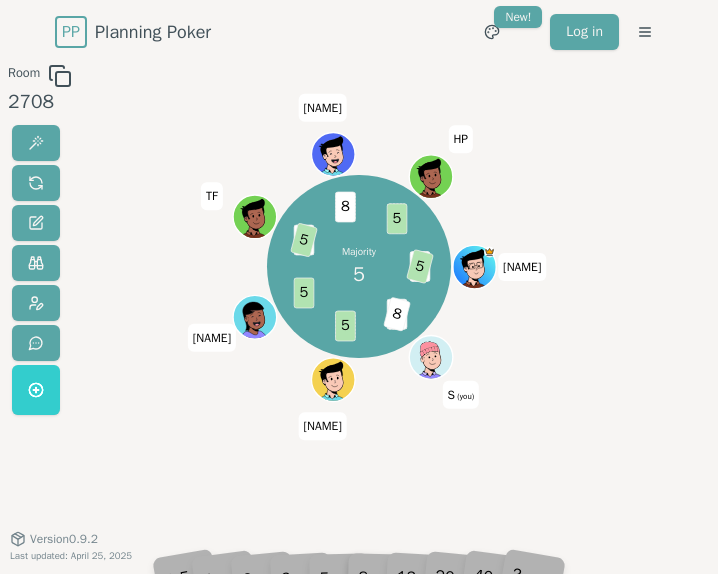 scroll, scrollTop: 40, scrollLeft: 0, axis: vertical 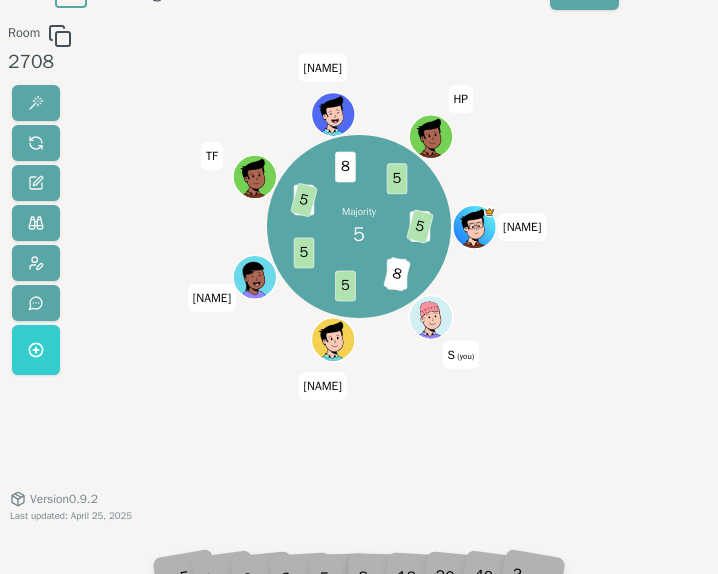 click on "Majority 5 3 5 13 8 5 5 8 5 8 5 [NAME] S   (you) [NAME] [NAME] [NAME] [NAME]" at bounding box center (358, 299) 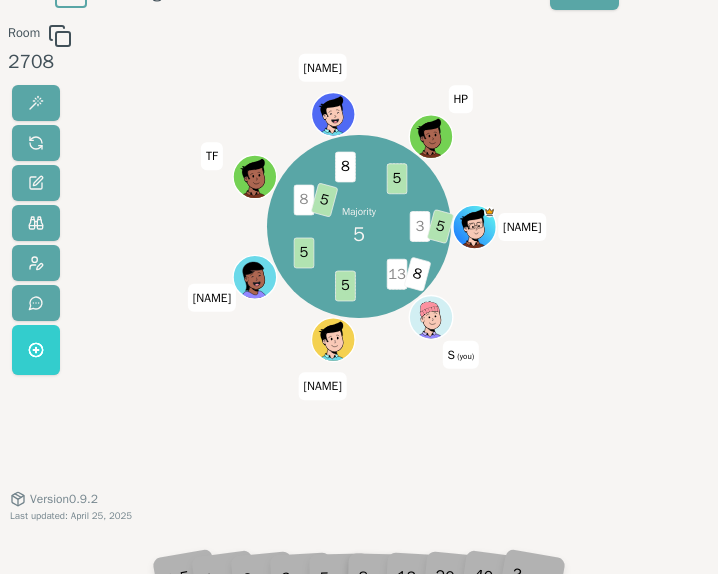 click at bounding box center (432, 331) 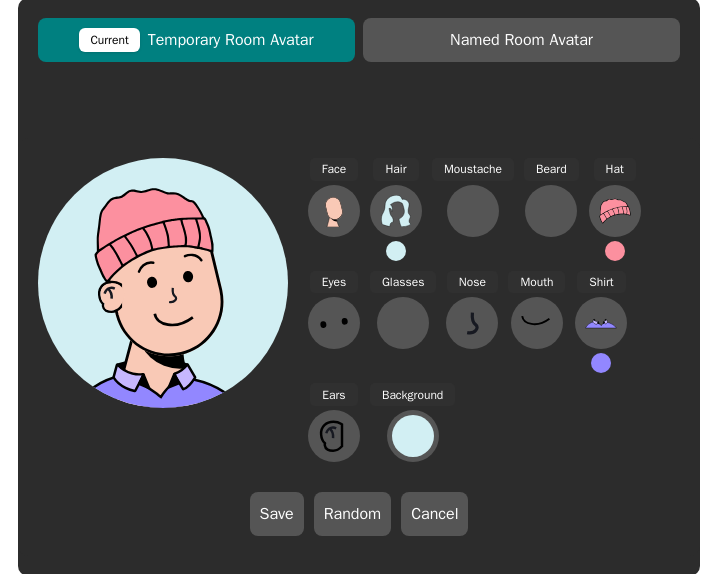 click on "Current Temporary Room Avatar Named Room Avatar Face Hair Moustache Beard Hat Eyes Glasses Nose Mouth Shirt Ears Background Save Random Cancel" at bounding box center (359, 287) 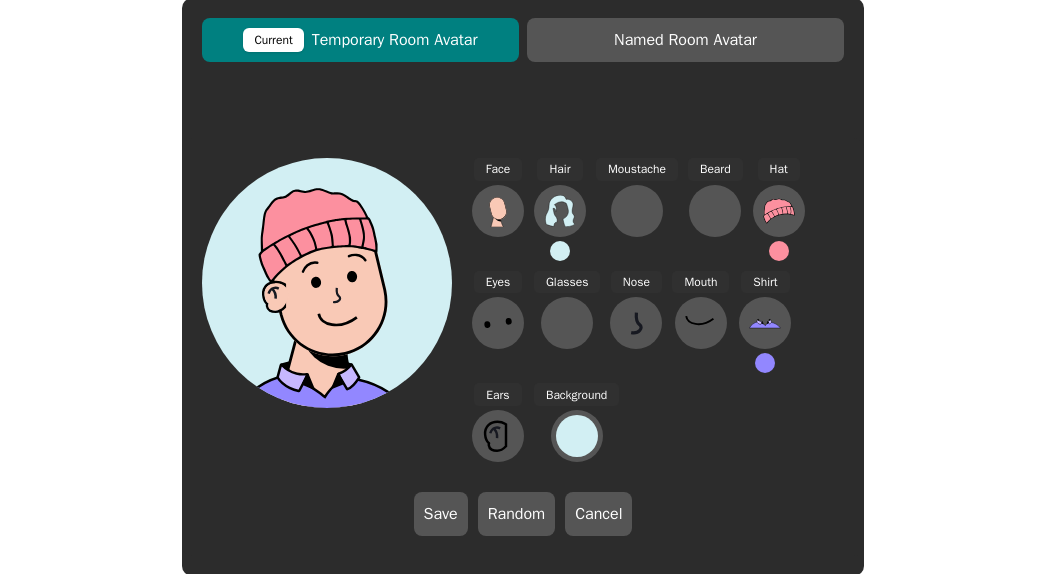 scroll, scrollTop: 0, scrollLeft: 0, axis: both 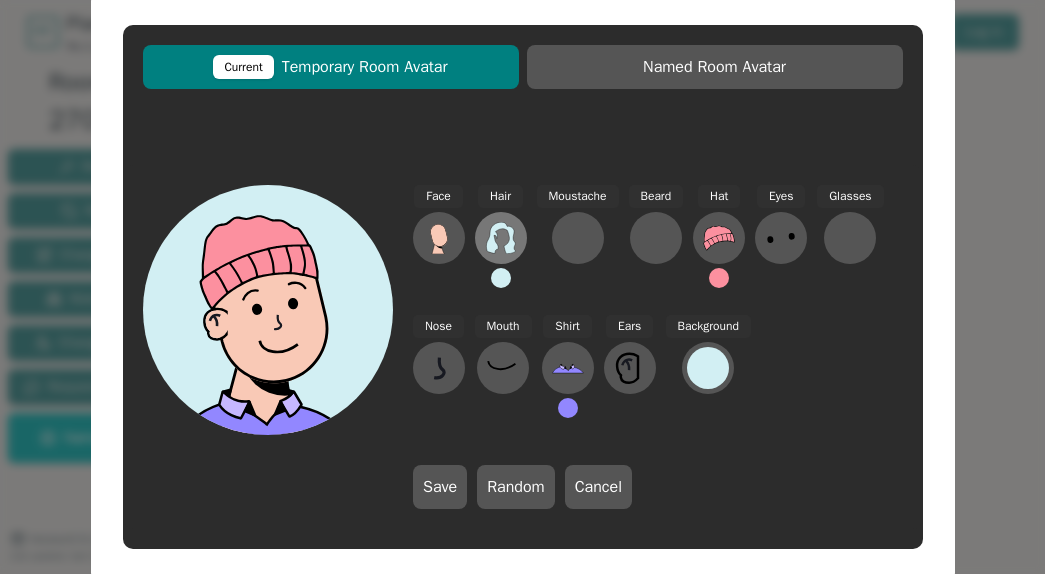 click 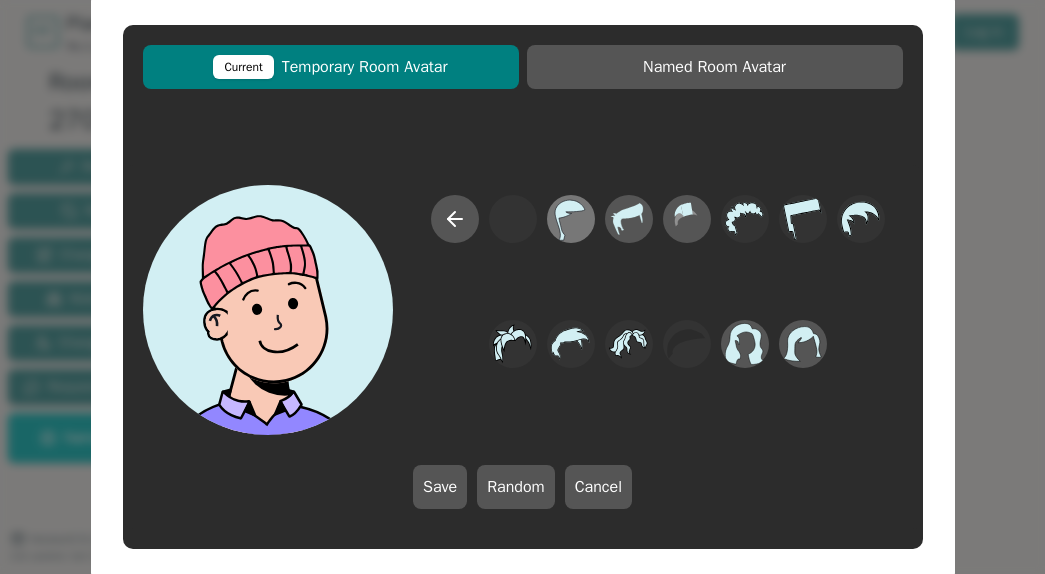click 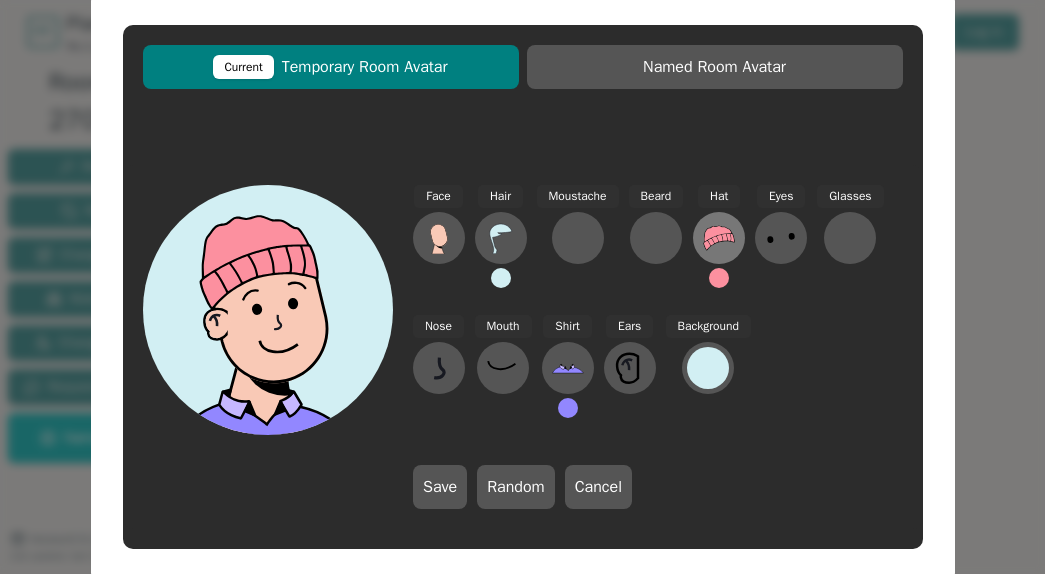 click 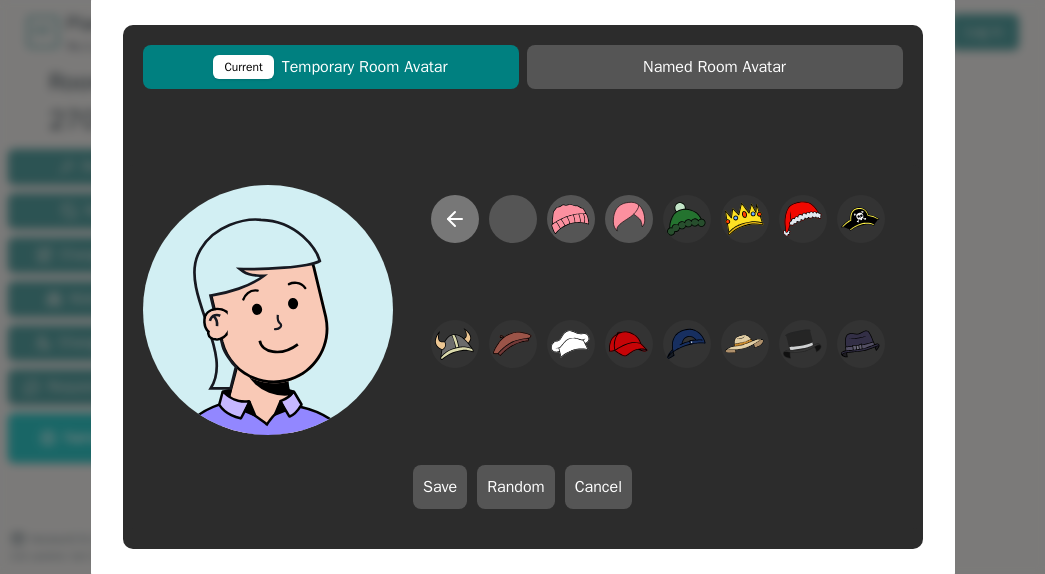 click 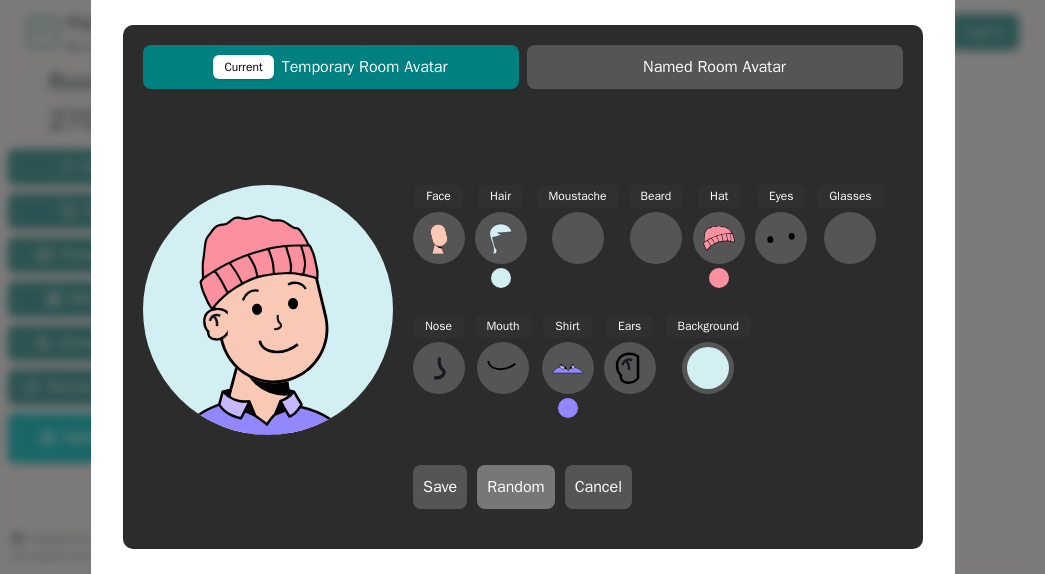 click on "Random" at bounding box center (516, 487) 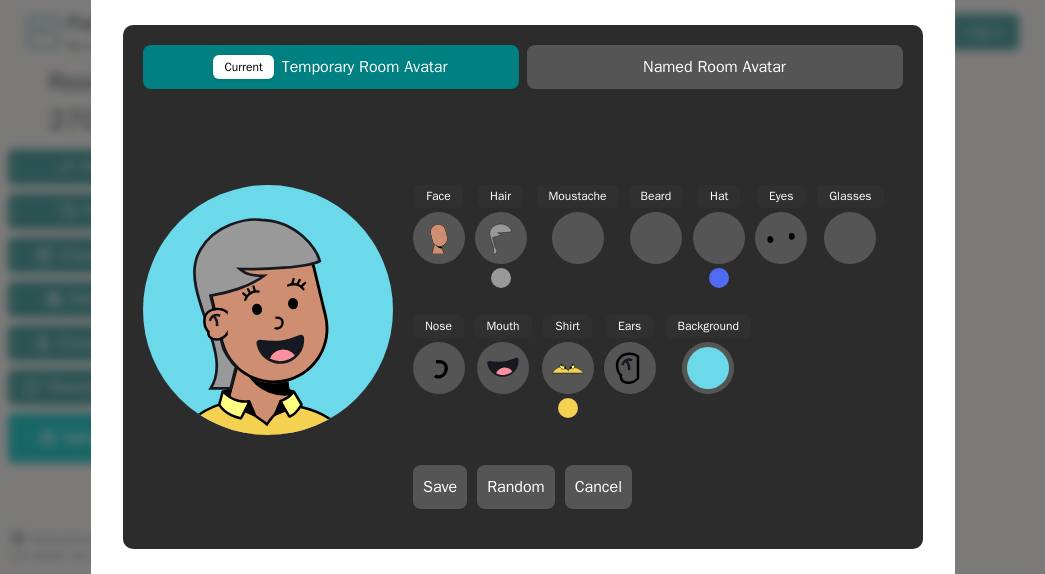 click on "Save" at bounding box center [440, 487] 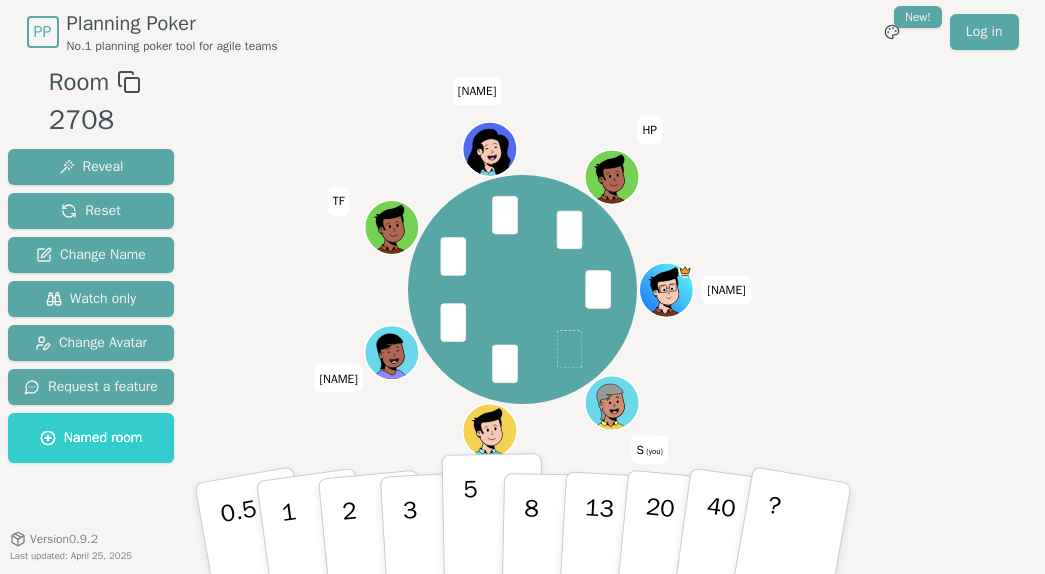 click on "5" at bounding box center [470, 529] 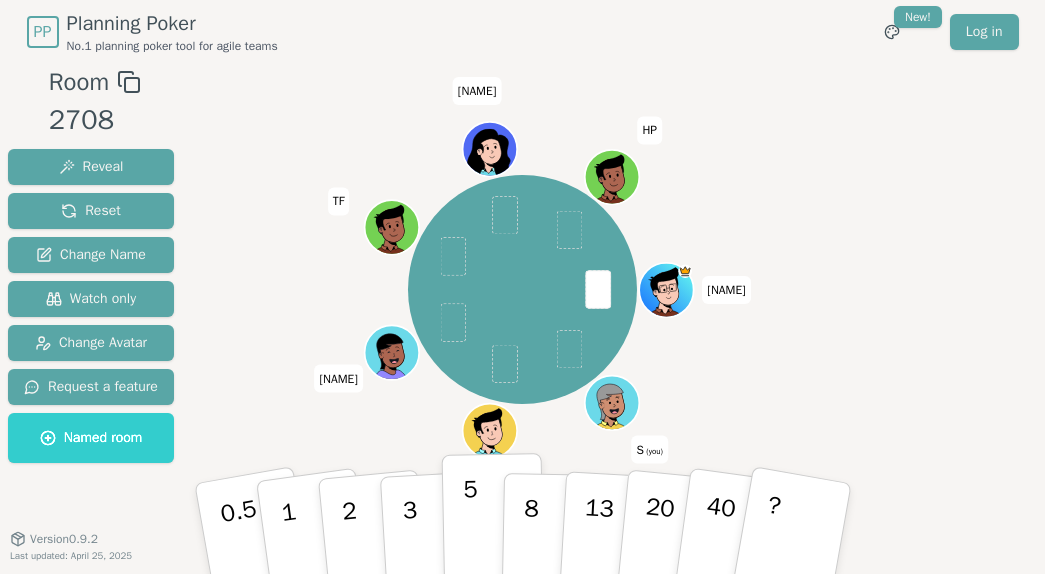 click on "5" at bounding box center [470, 529] 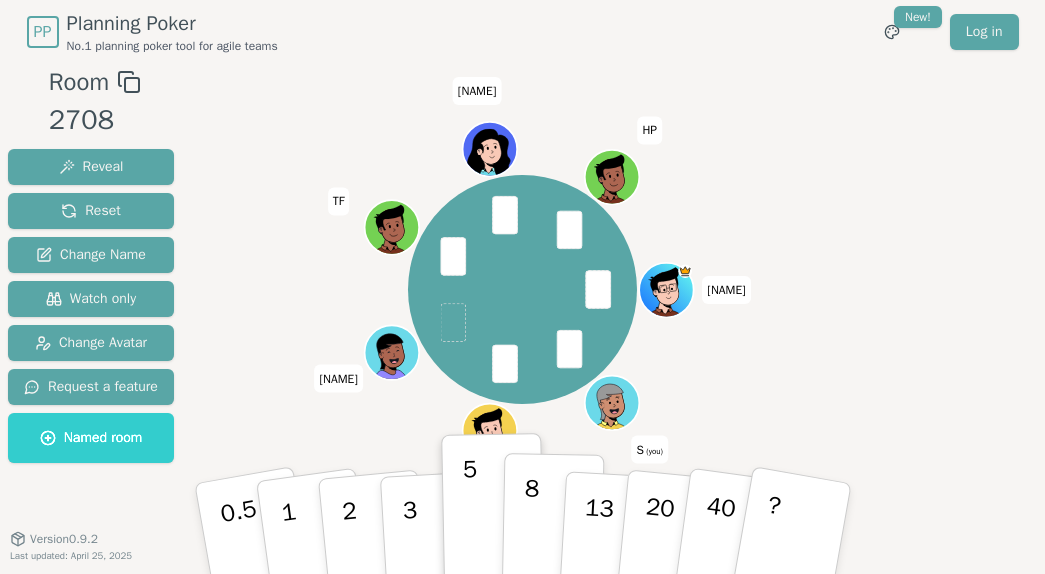 click on "8" at bounding box center (530, 528) 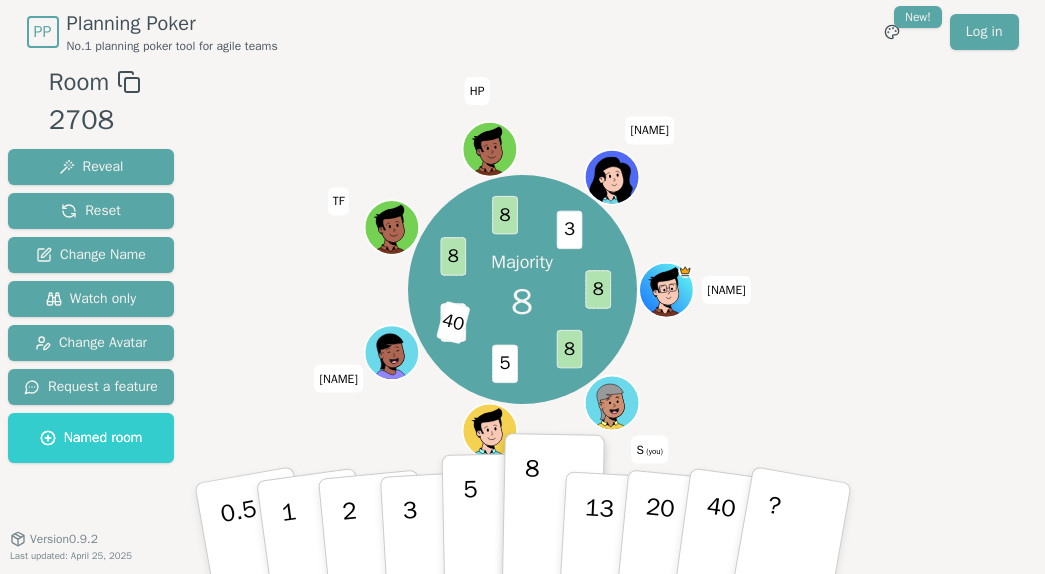 click on "5" at bounding box center [492, 529] 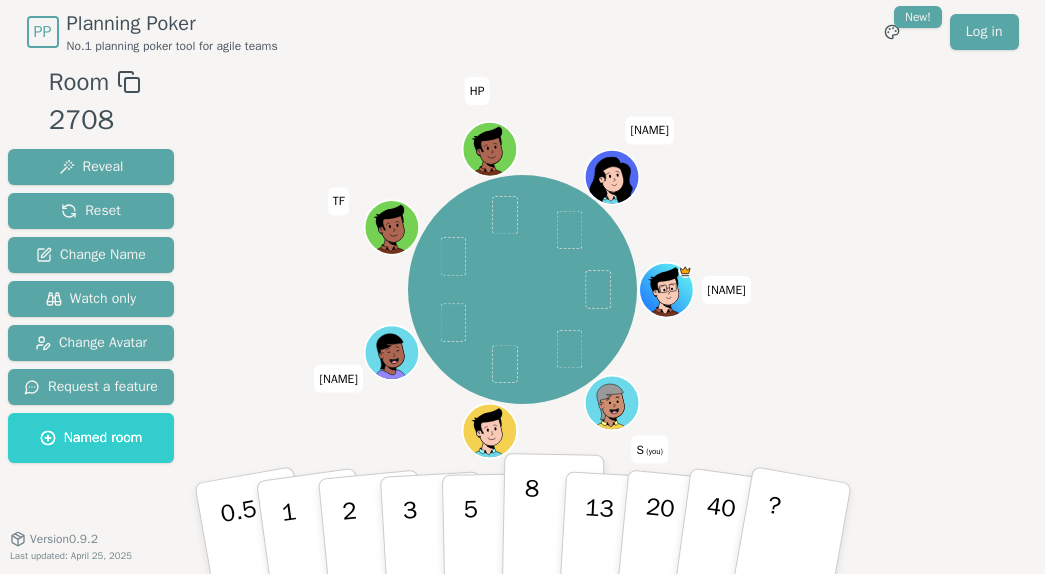 click on "8" at bounding box center [552, 529] 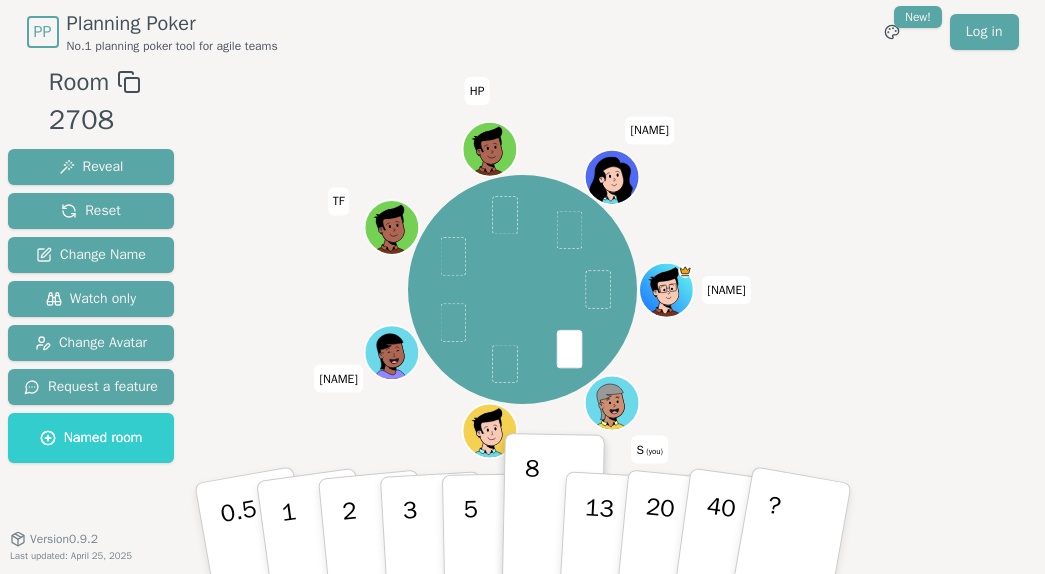 type 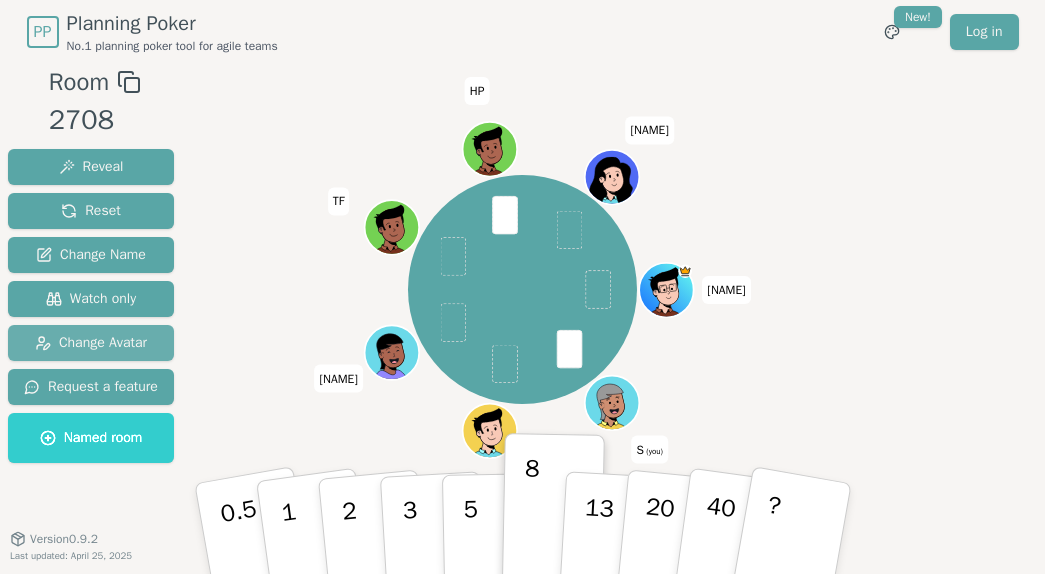 click on "Change Avatar" at bounding box center [91, 343] 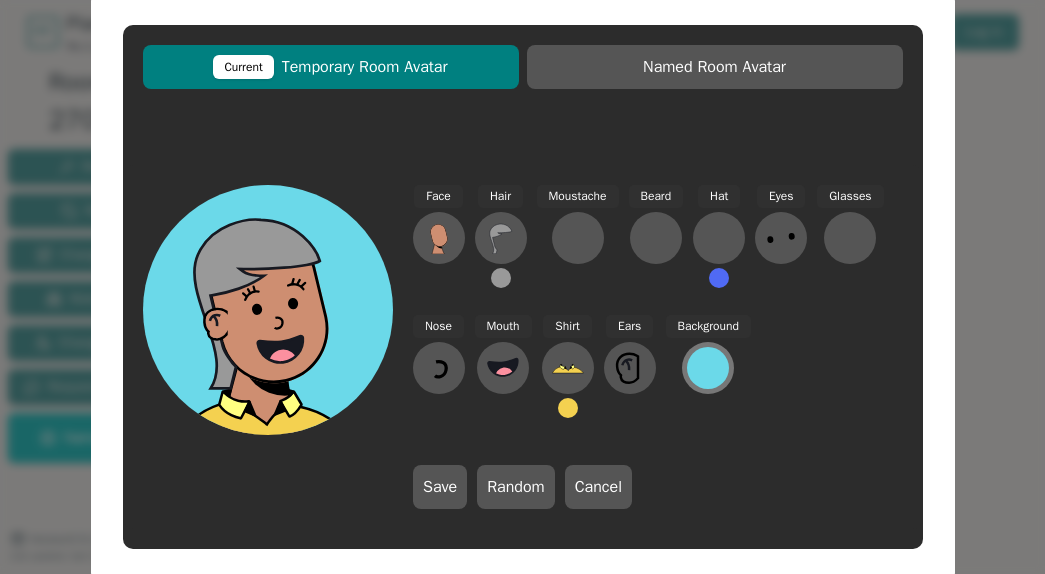 click at bounding box center (708, 368) 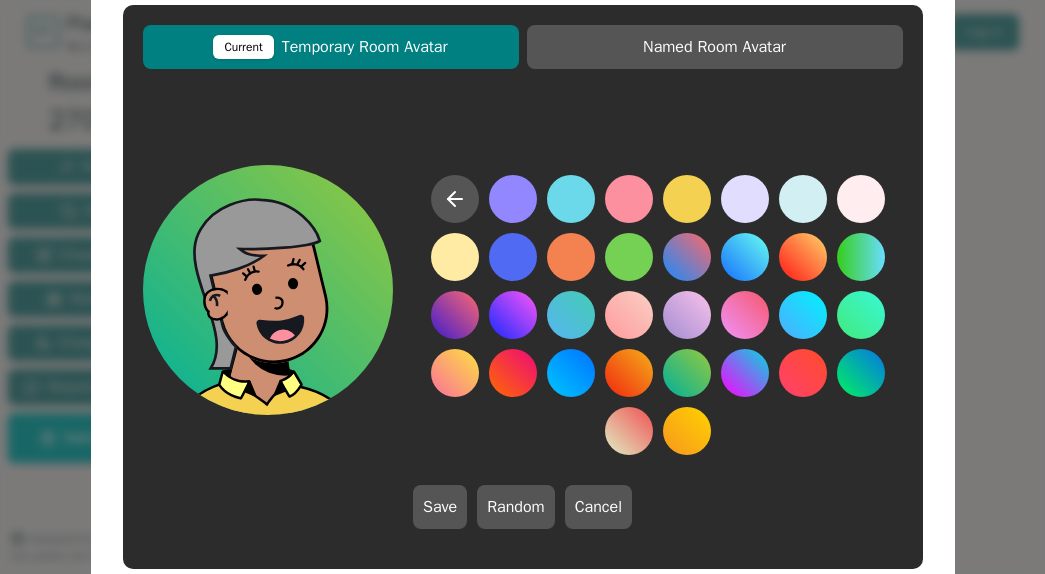 click at bounding box center [687, 373] 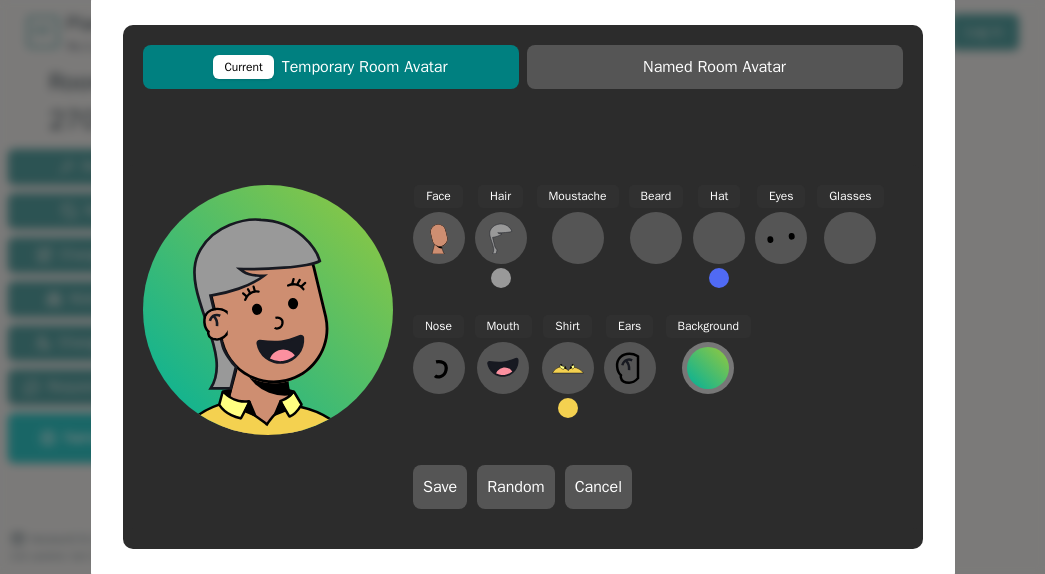 click at bounding box center (708, 368) 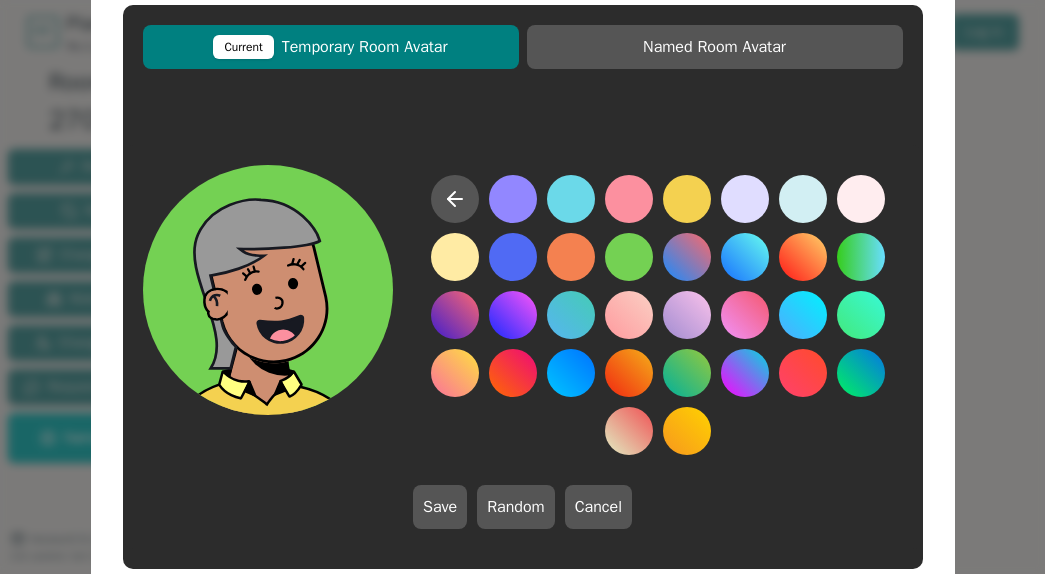 click at bounding box center (629, 257) 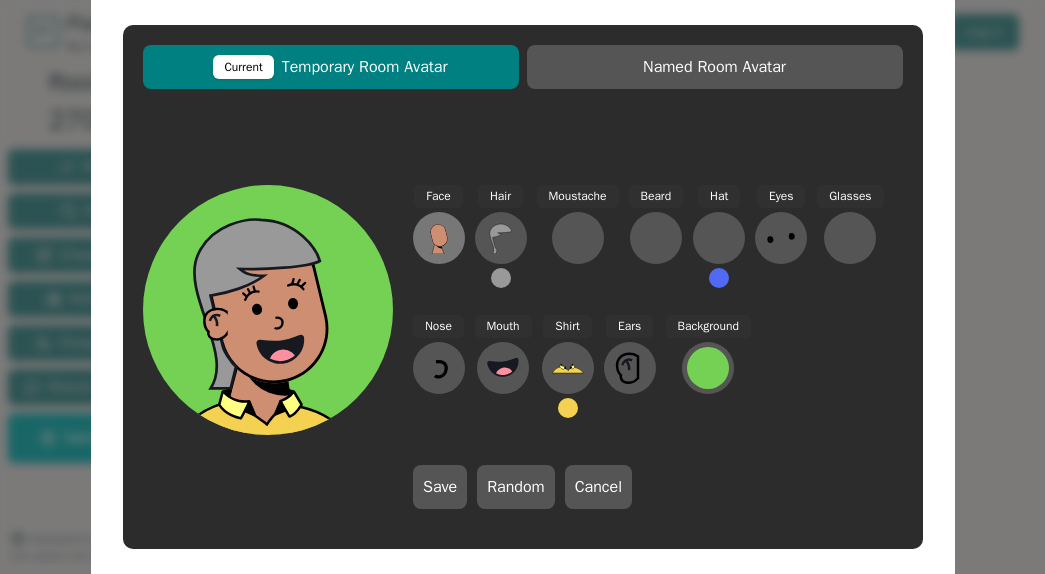 click 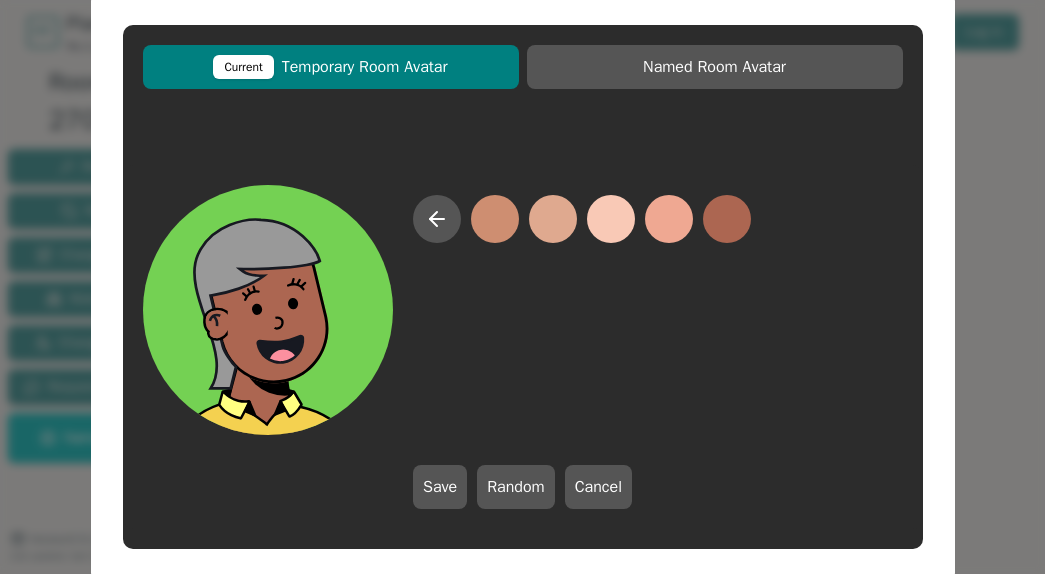 click at bounding box center (727, 219) 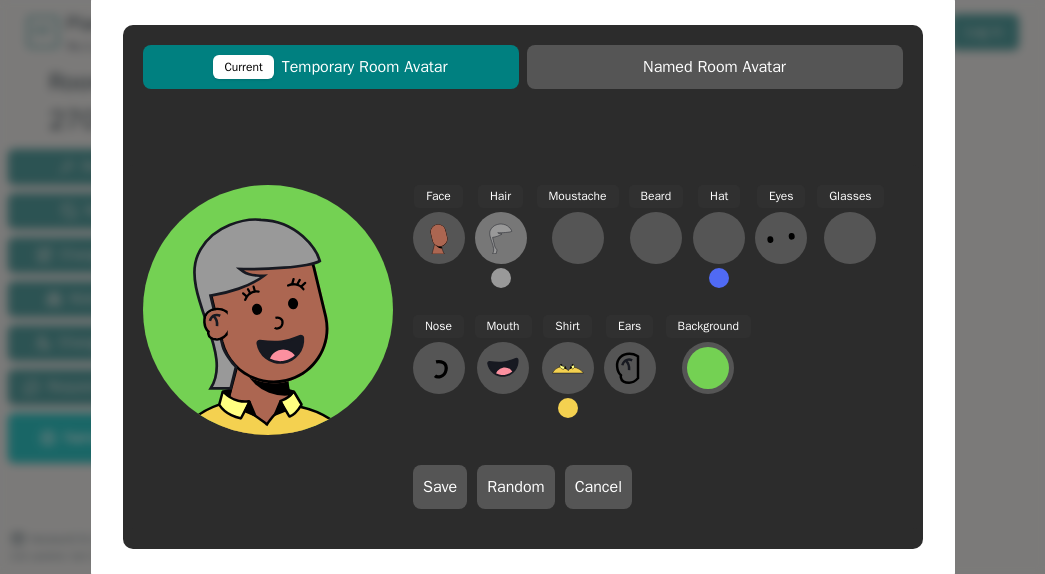 click 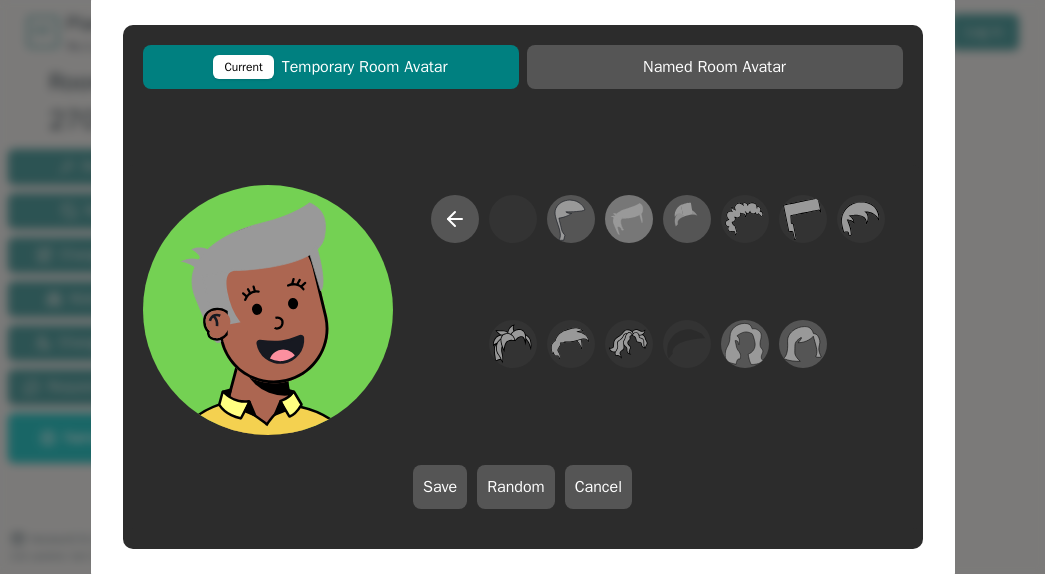 click 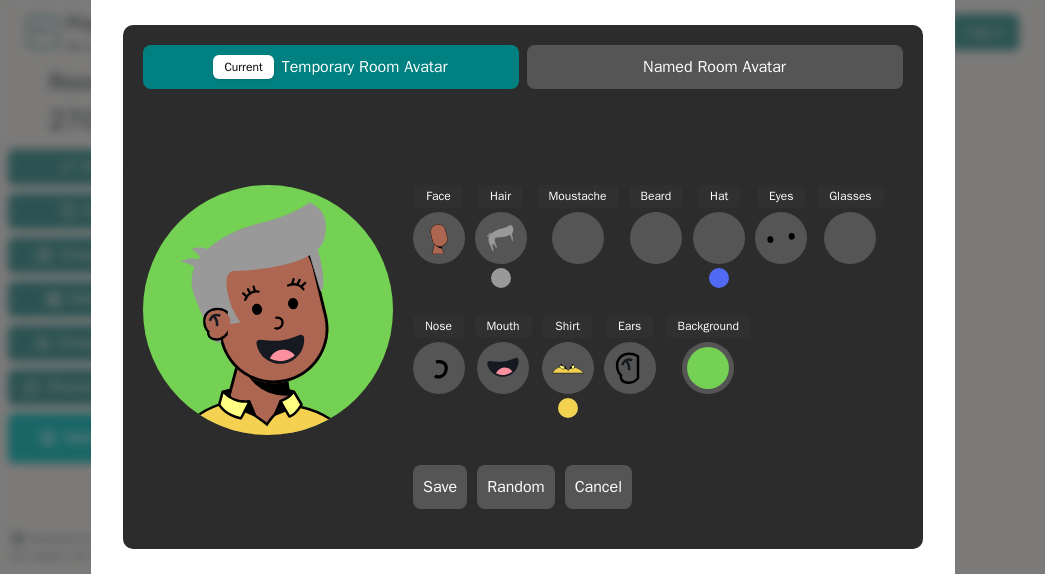 click at bounding box center [501, 278] 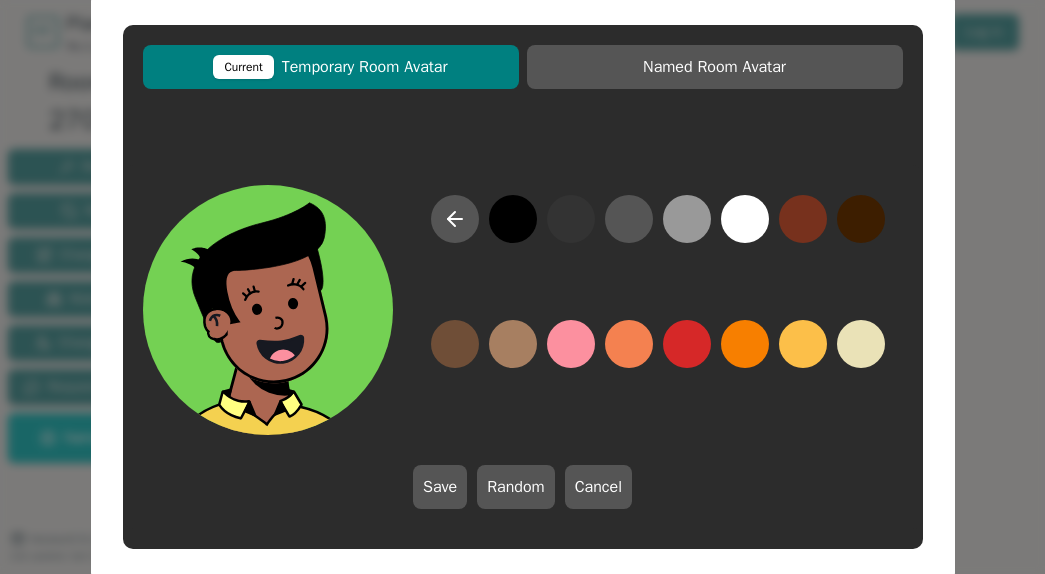 click at bounding box center (513, 219) 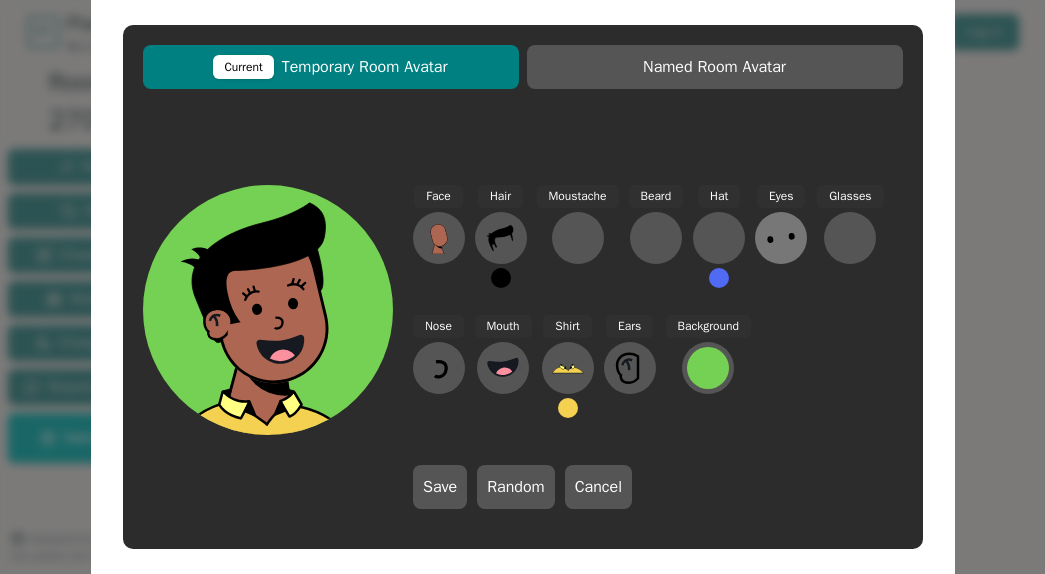 click 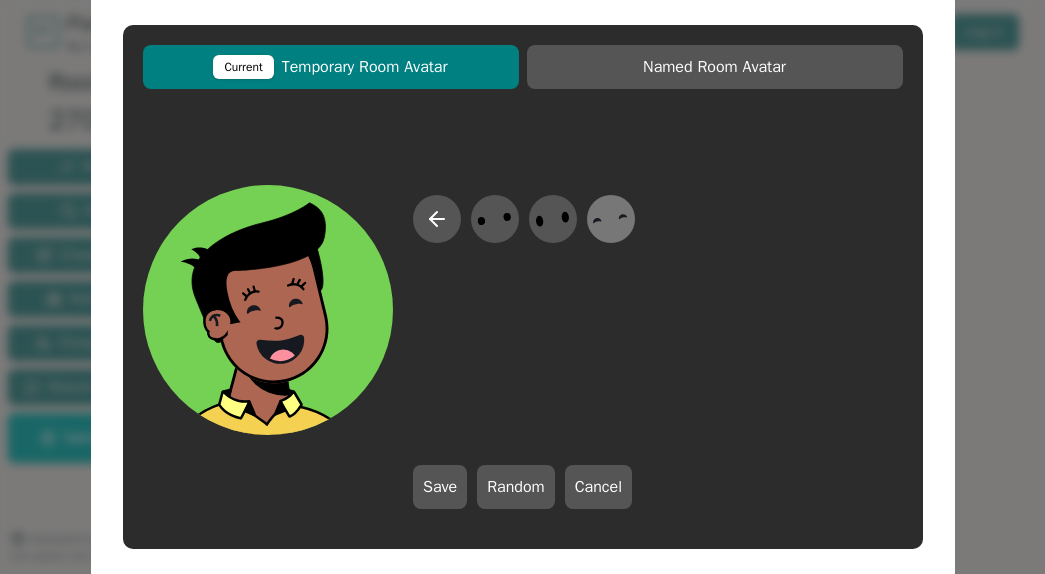 click 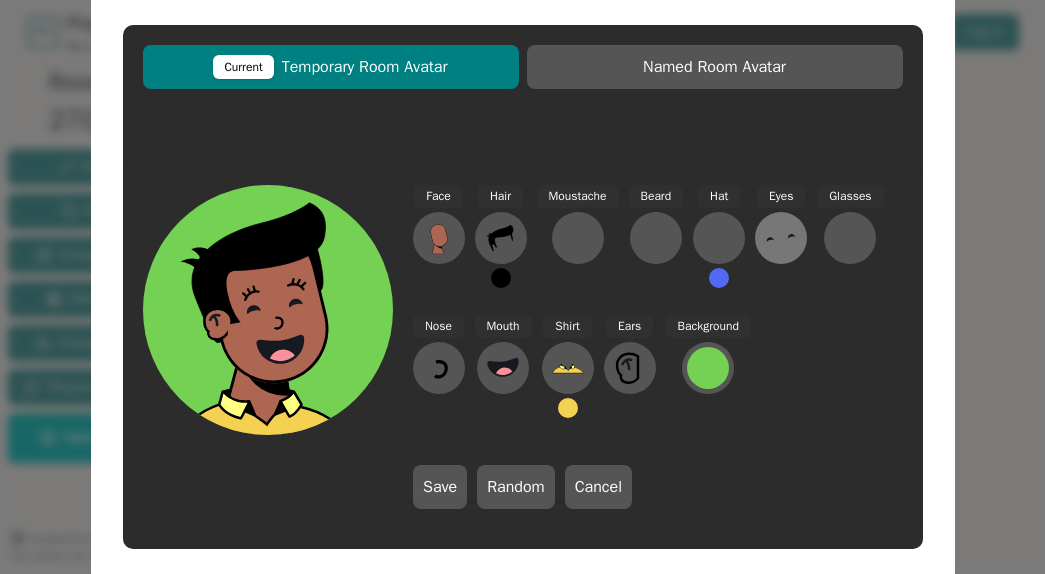 click 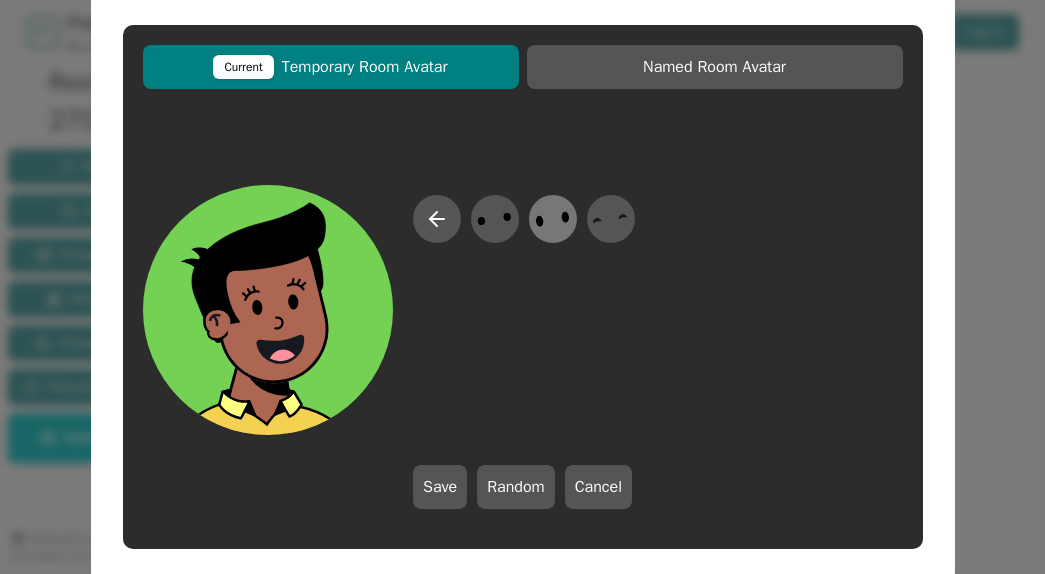 click 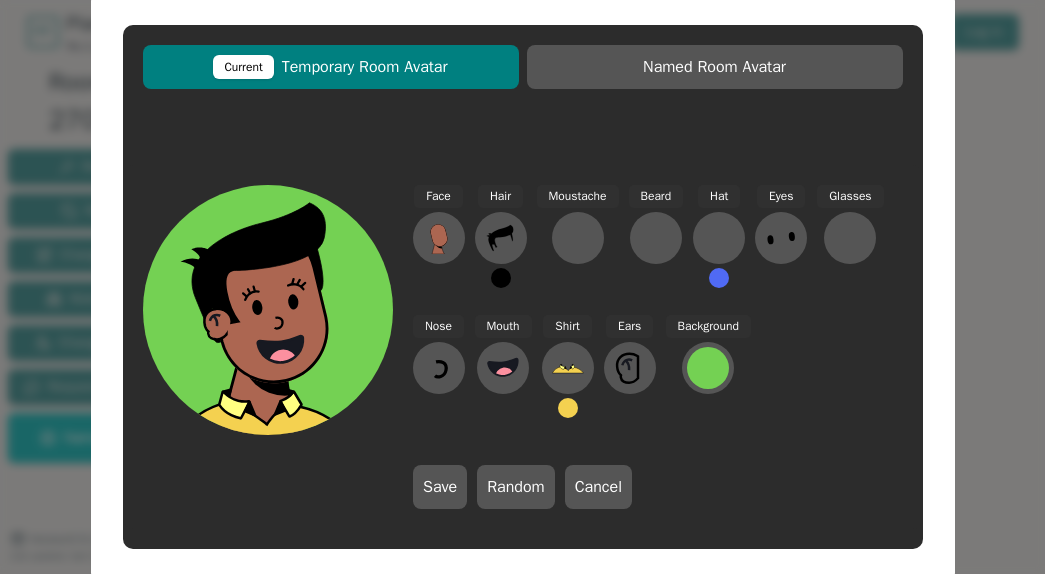 click at bounding box center [781, 238] 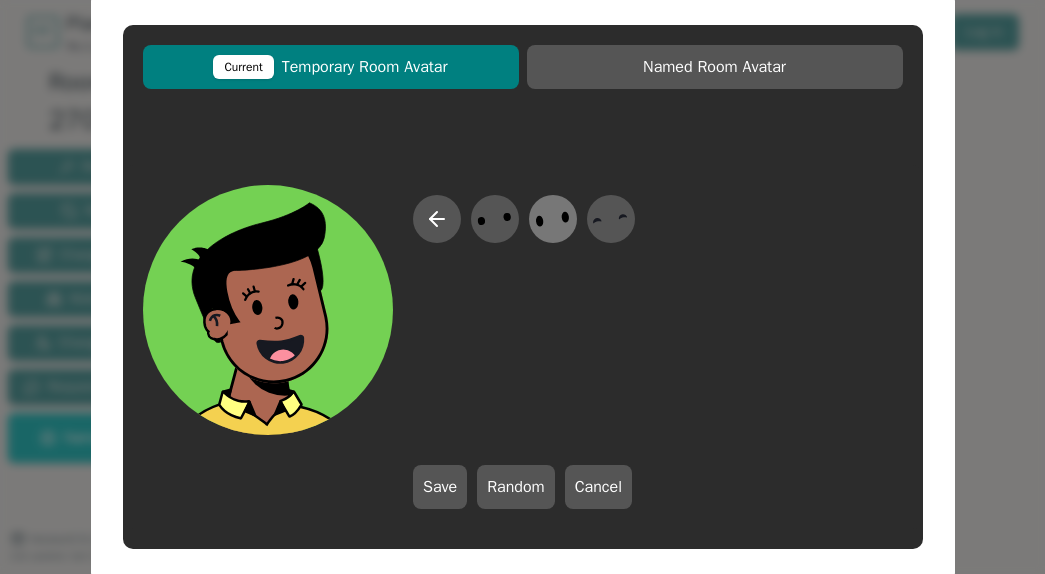 click 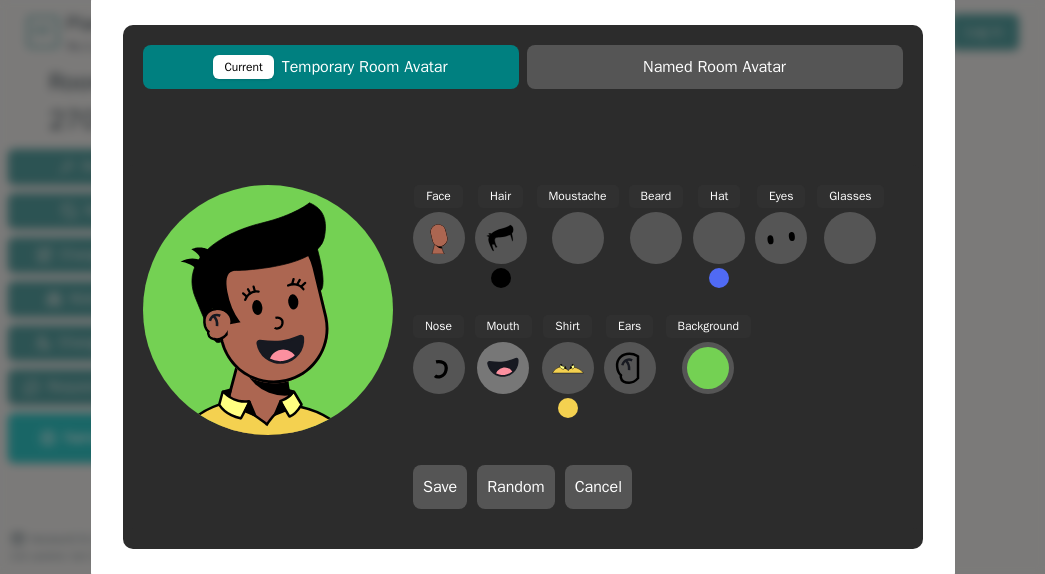 click 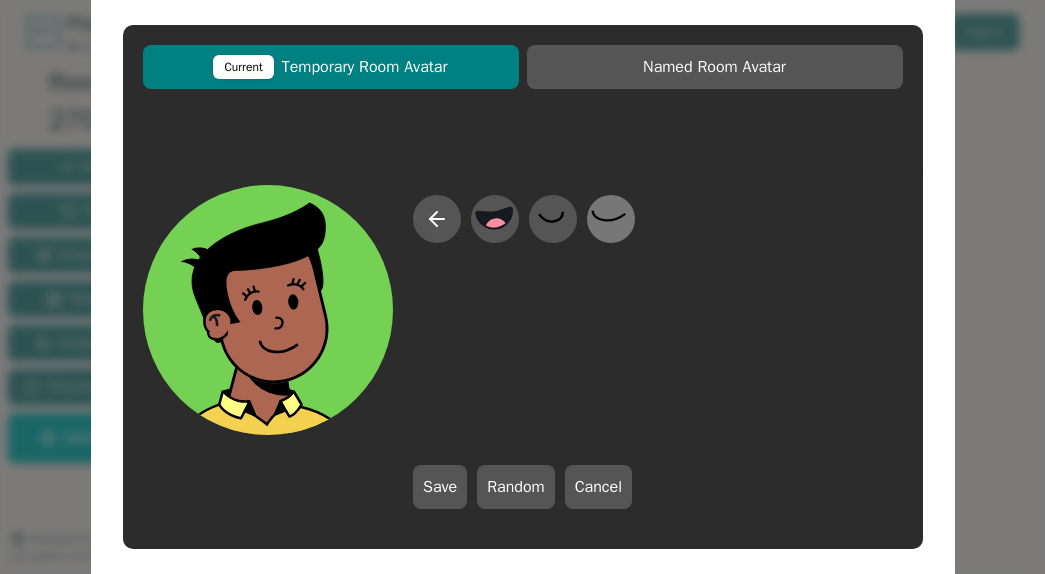 click 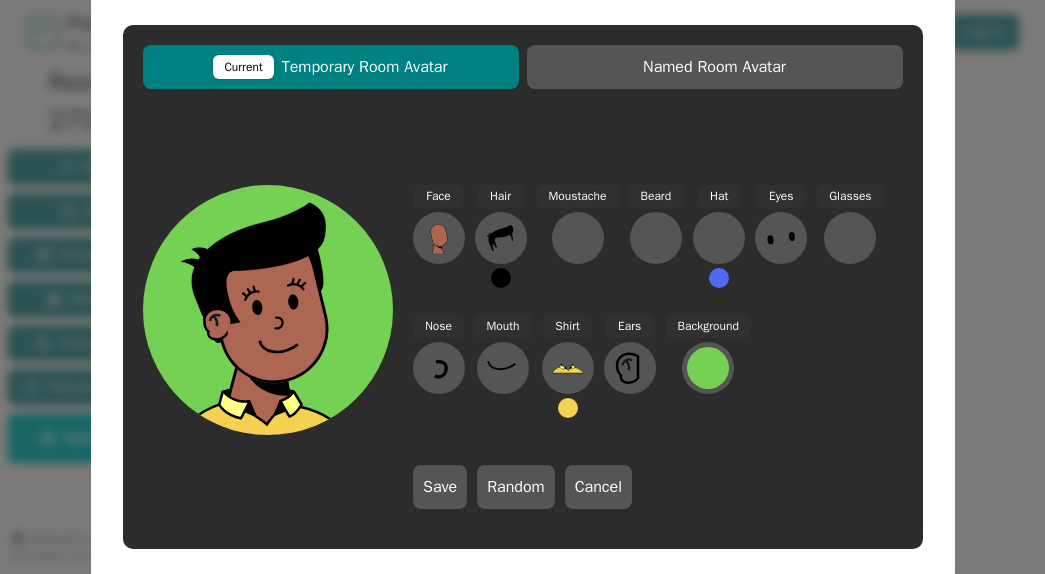 click at bounding box center [568, 408] 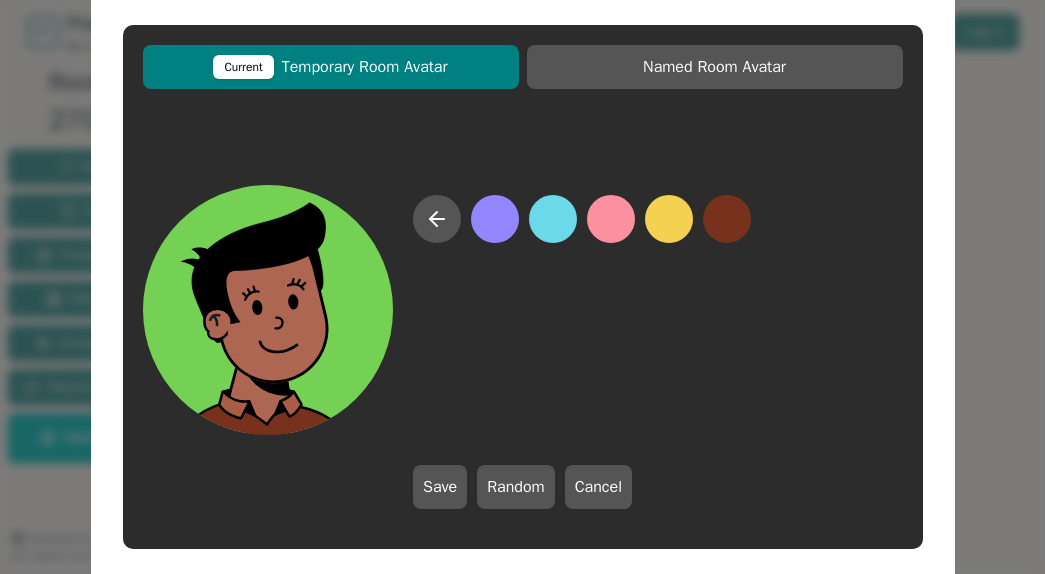 click at bounding box center (727, 219) 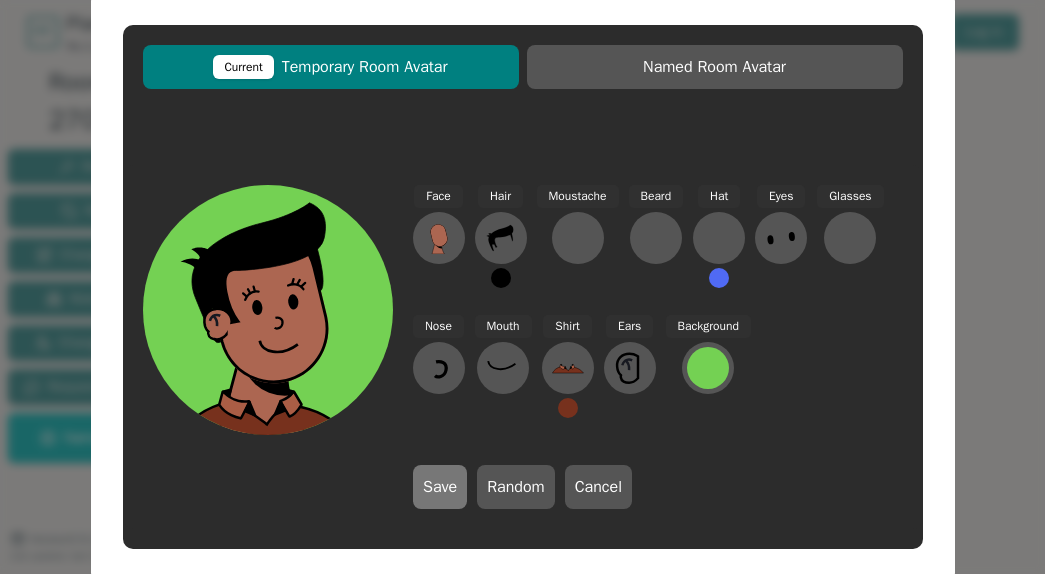 click on "Save" at bounding box center (440, 487) 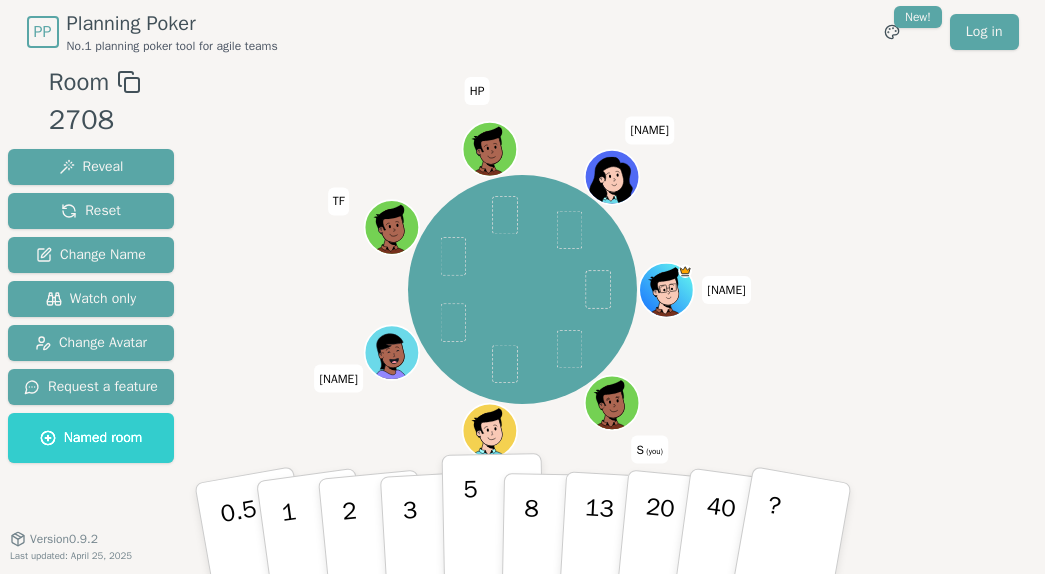 click on "5" at bounding box center (470, 529) 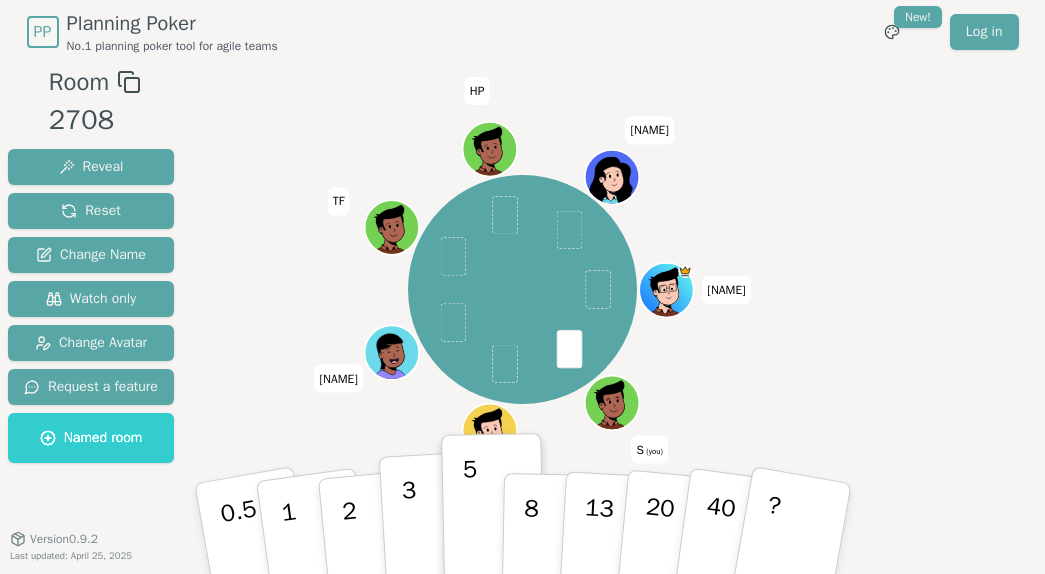 click on "3" at bounding box center (432, 529) 